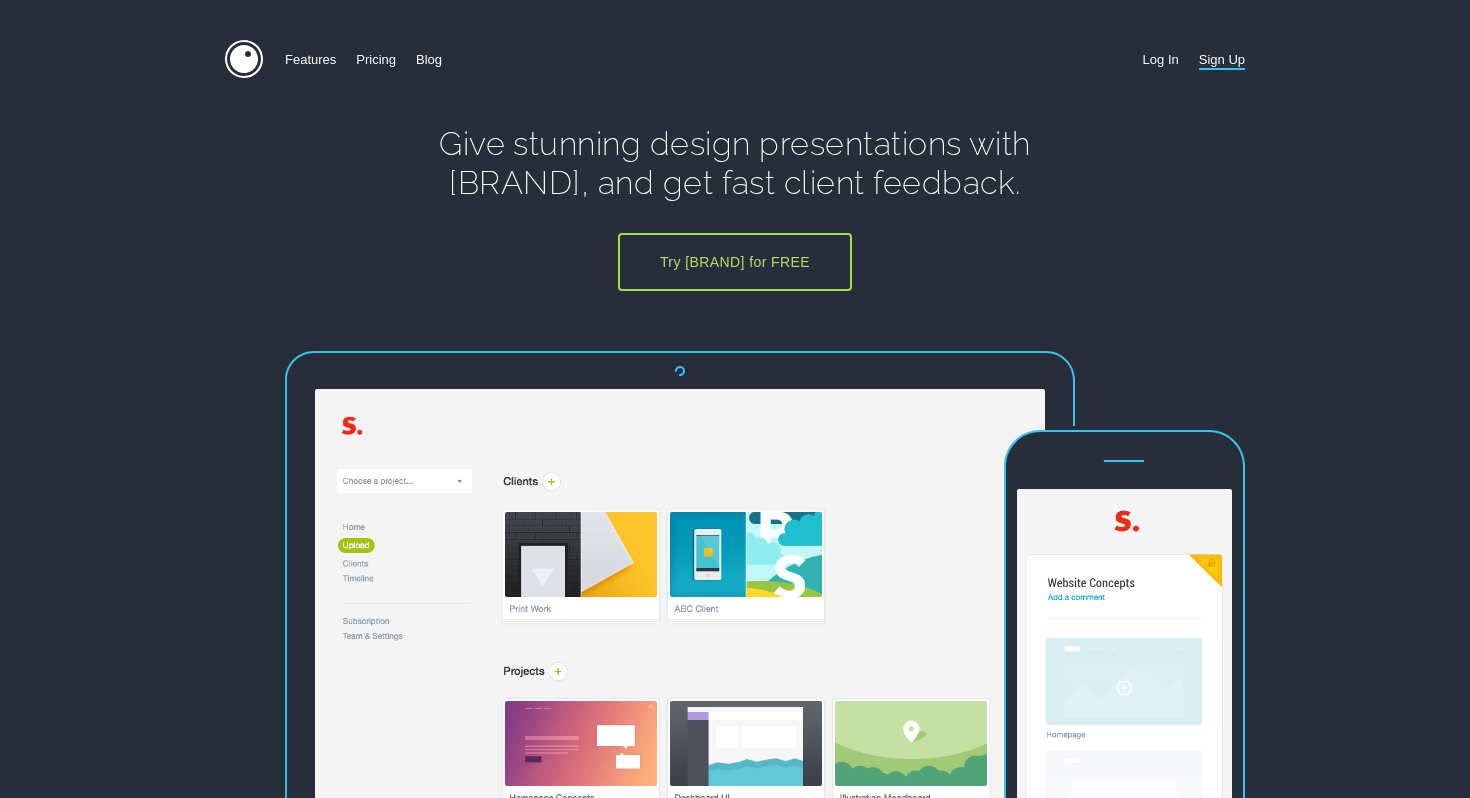 scroll, scrollTop: 0, scrollLeft: 0, axis: both 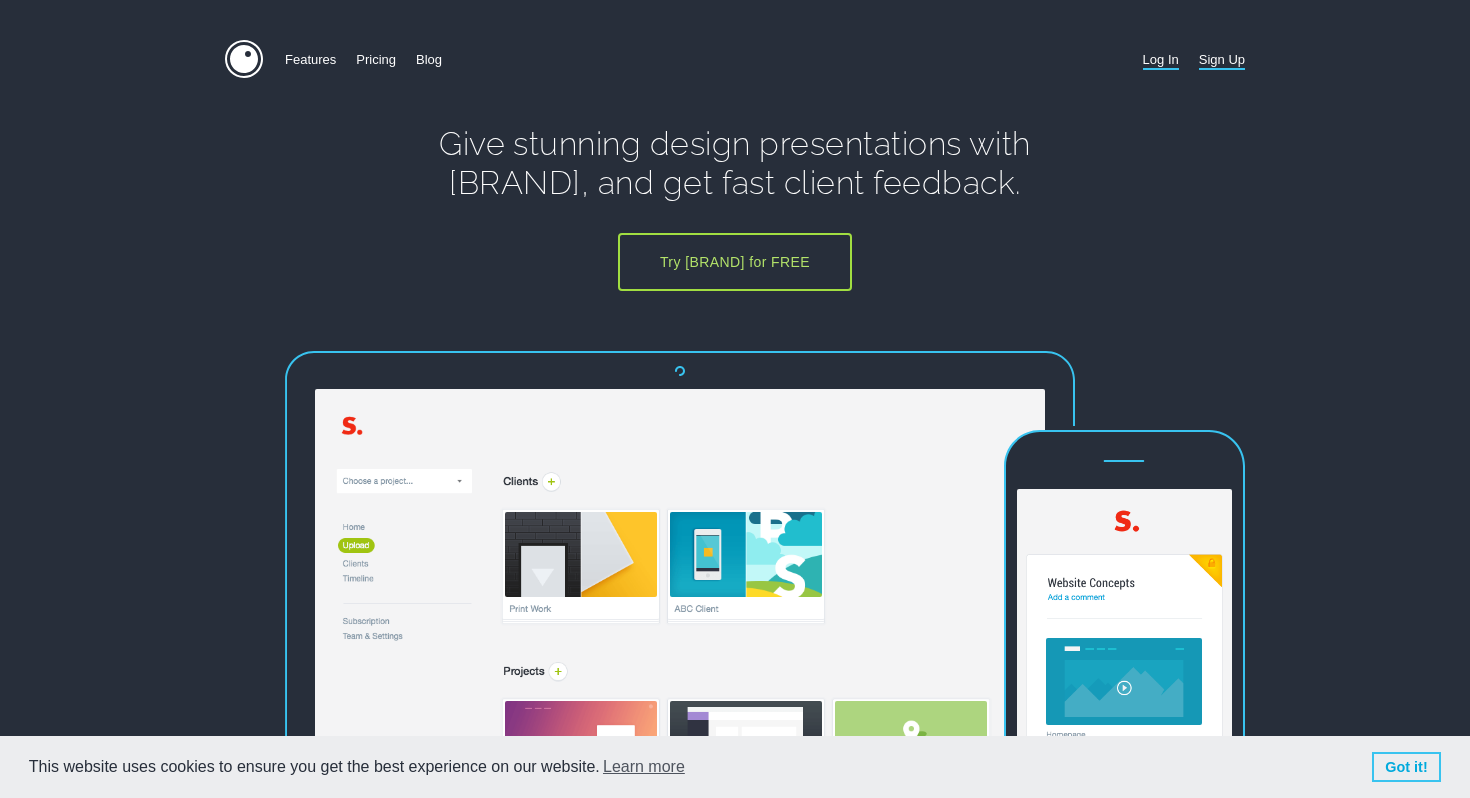 type on "[USERNAME]@example.com" 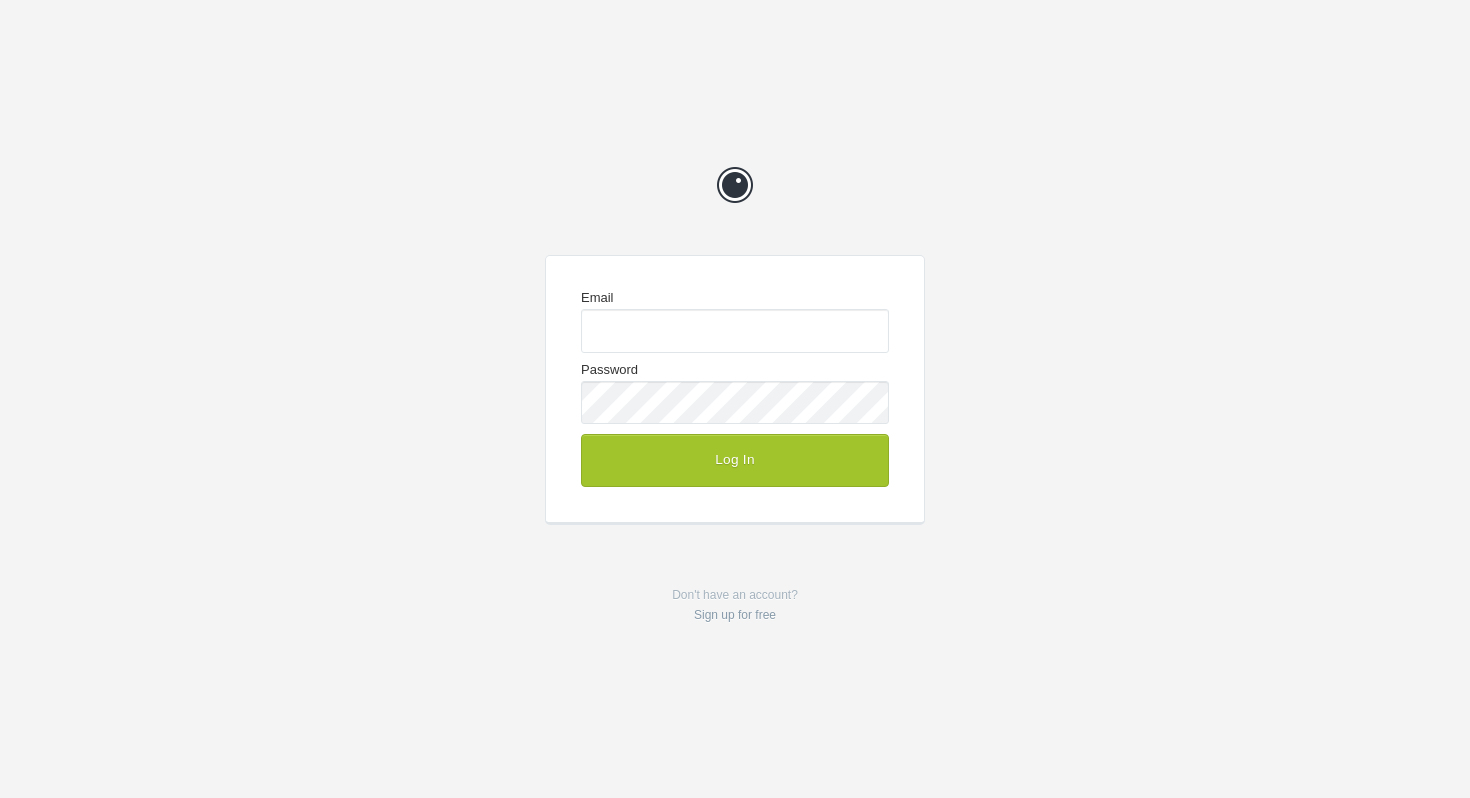 scroll, scrollTop: 0, scrollLeft: 0, axis: both 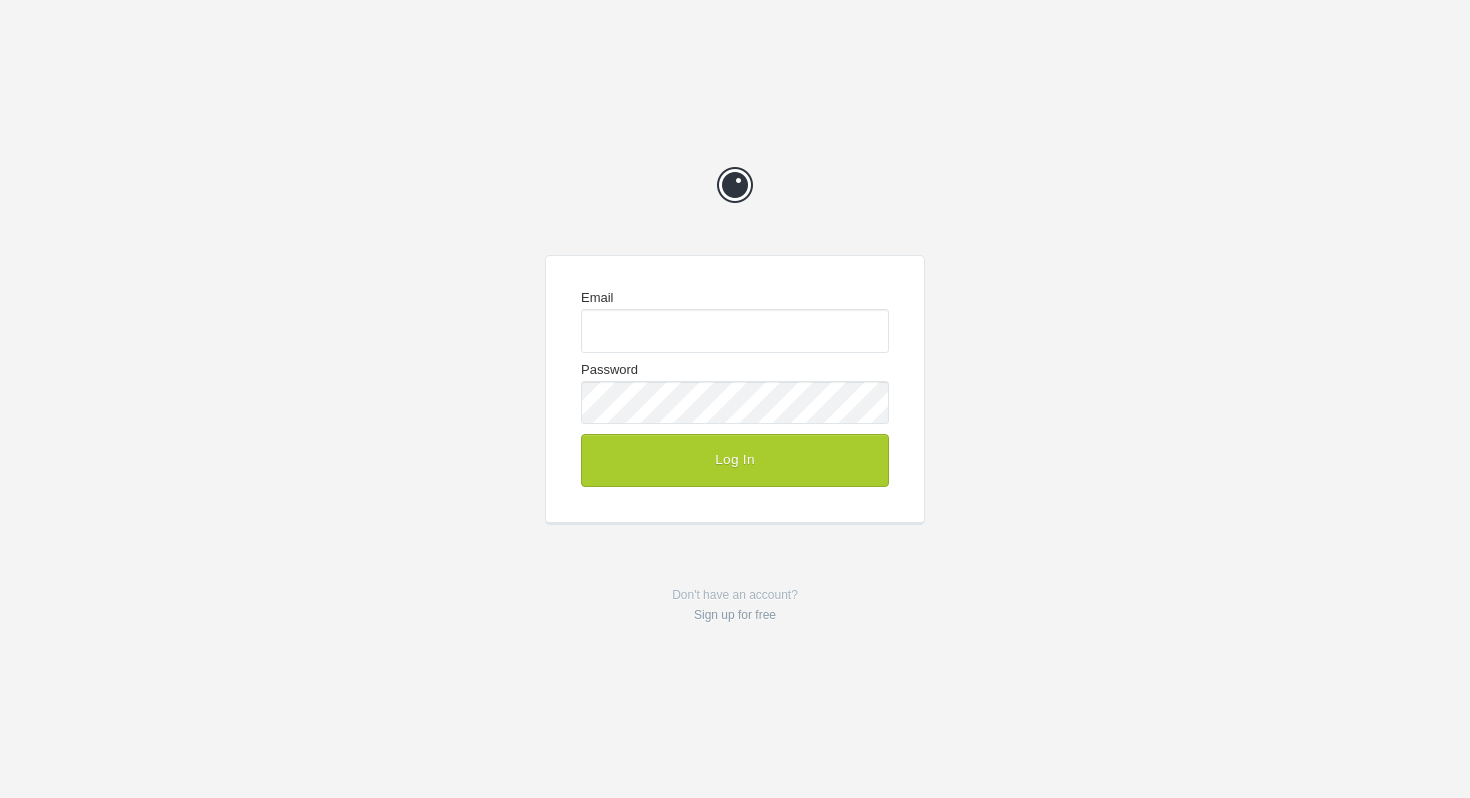 type on "josh@the-medium.net" 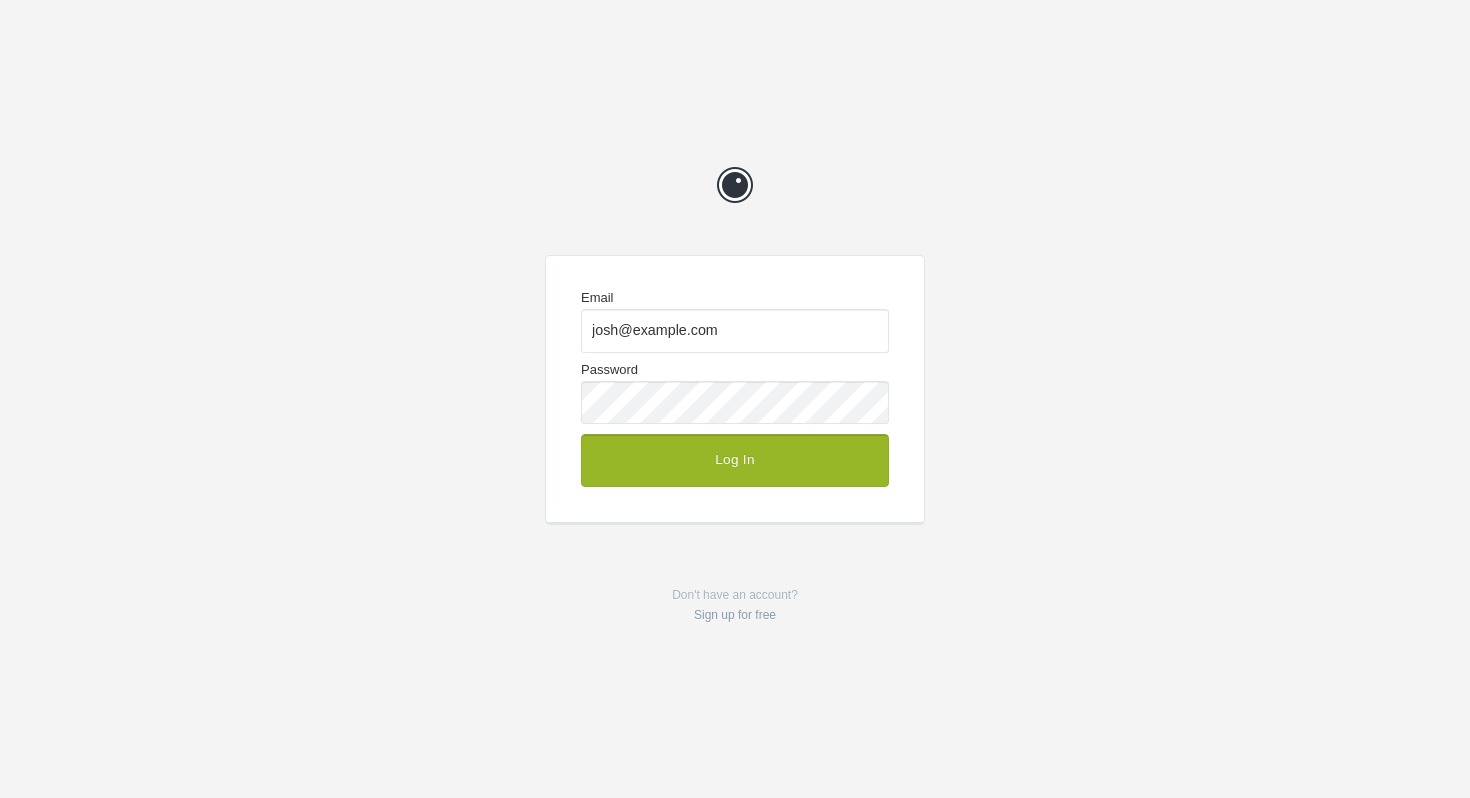 click on "Log In" at bounding box center (735, 460) 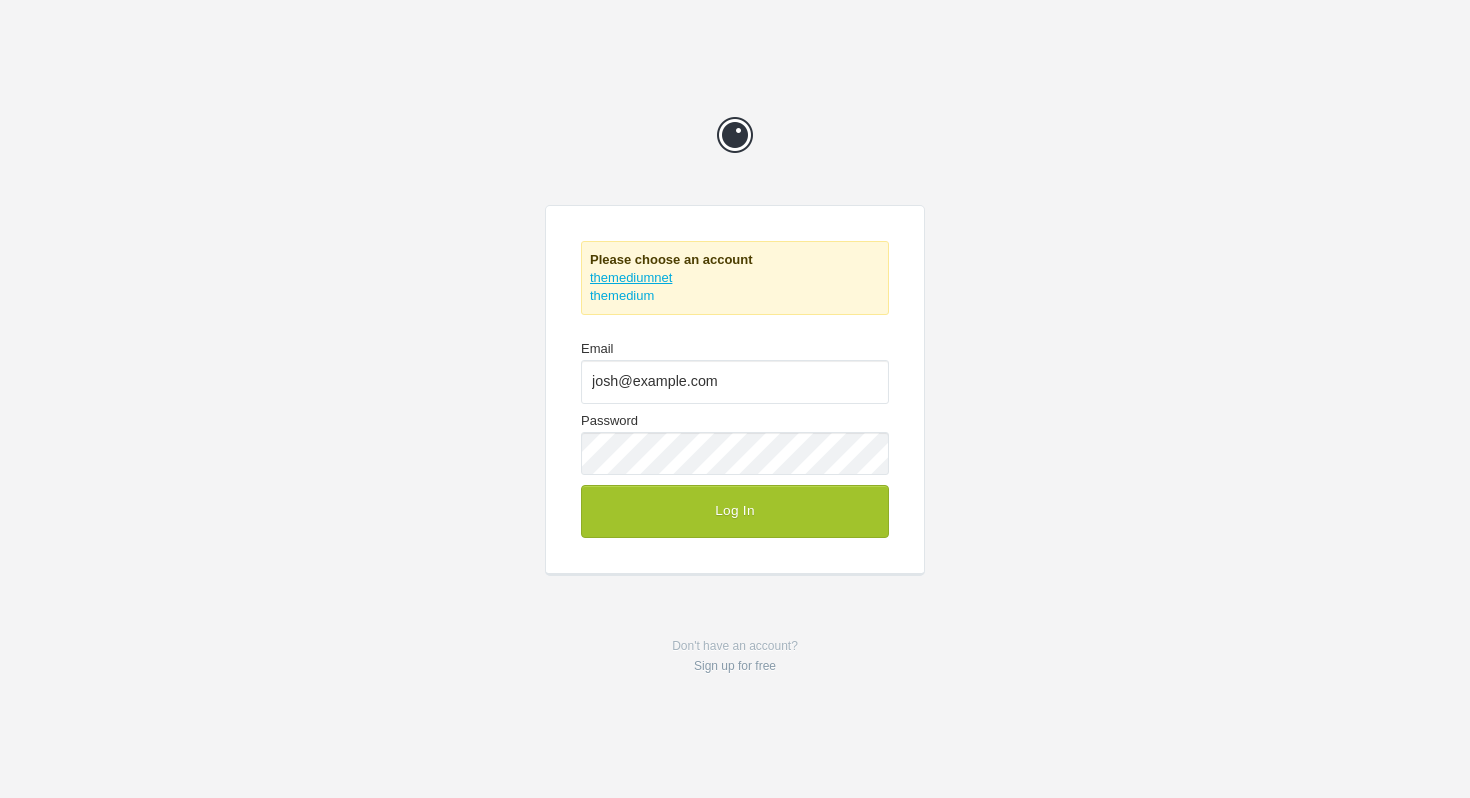 click on "themediumnet" at bounding box center [631, 277] 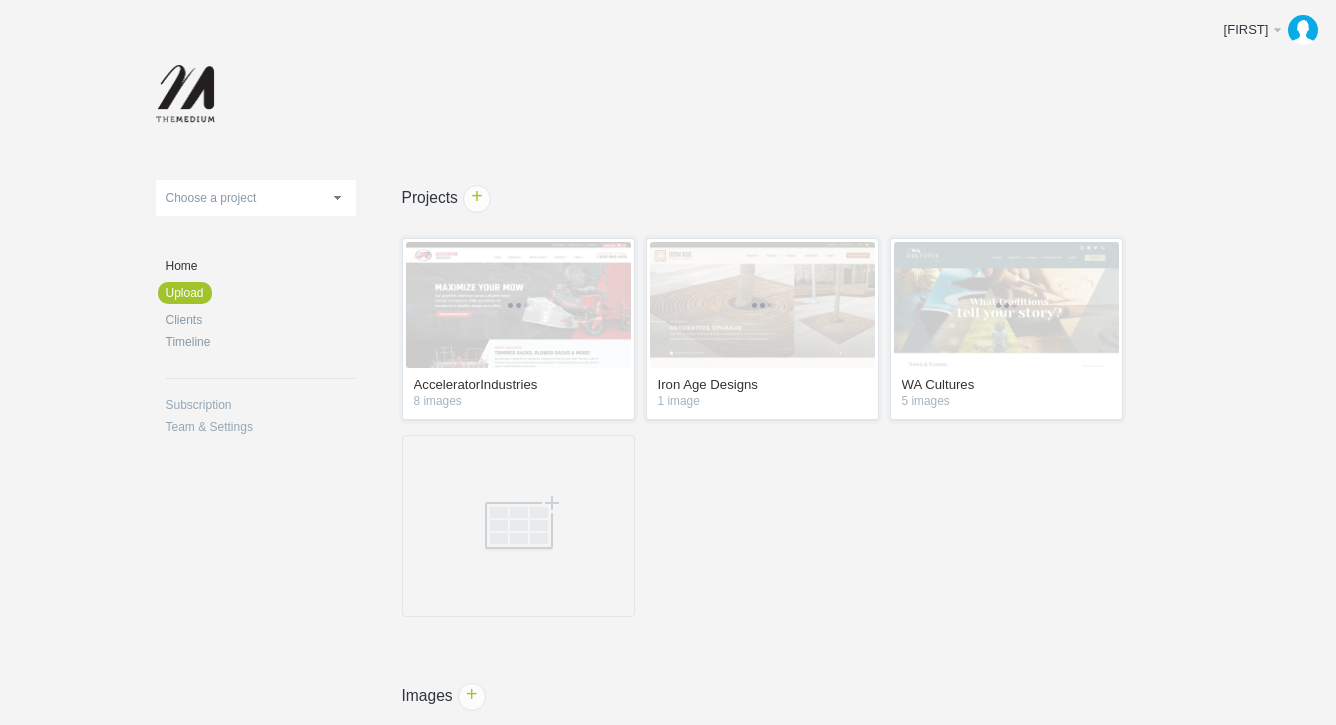scroll, scrollTop: 0, scrollLeft: 0, axis: both 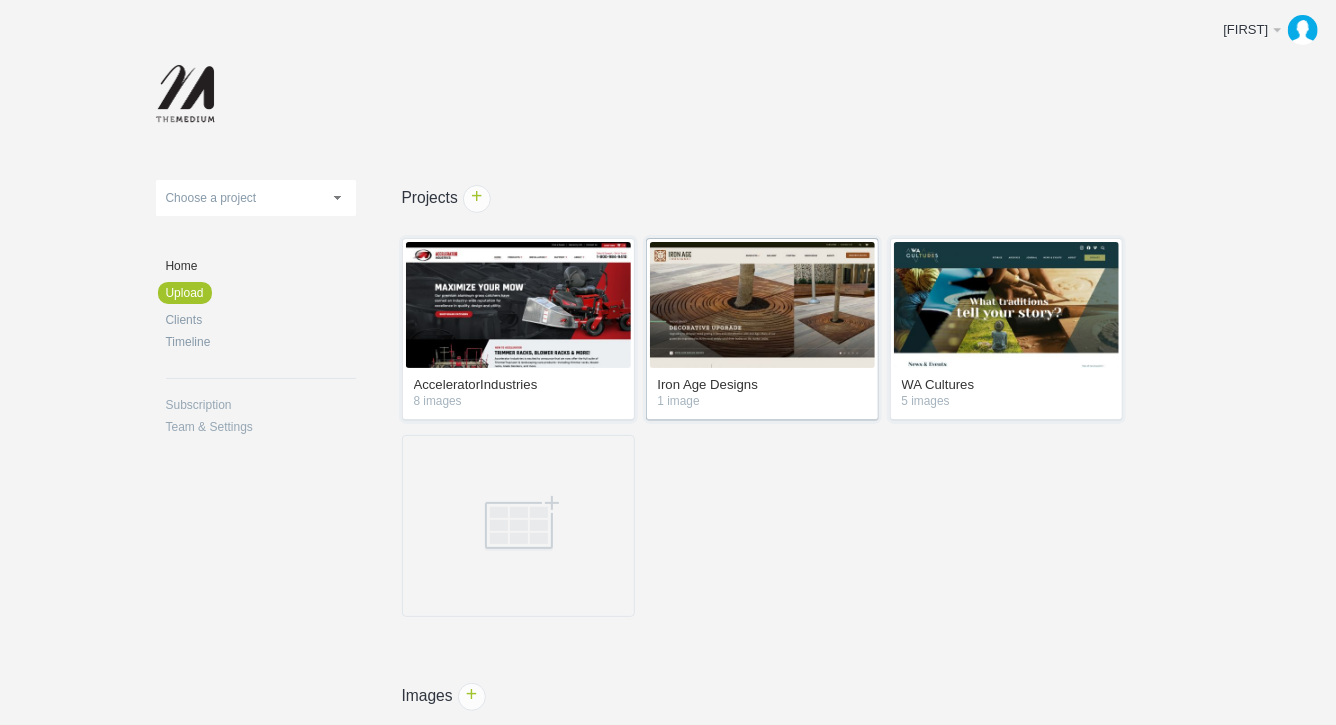click at bounding box center (762, 305) 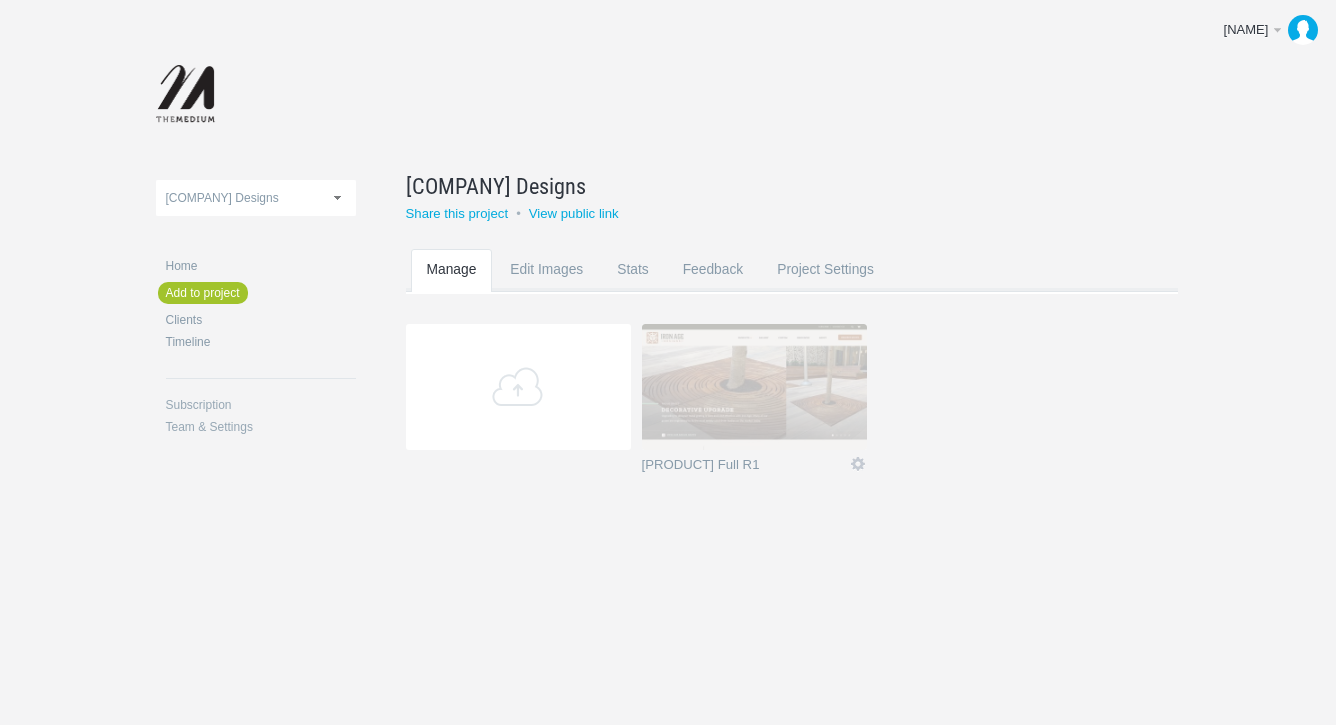scroll, scrollTop: 0, scrollLeft: 0, axis: both 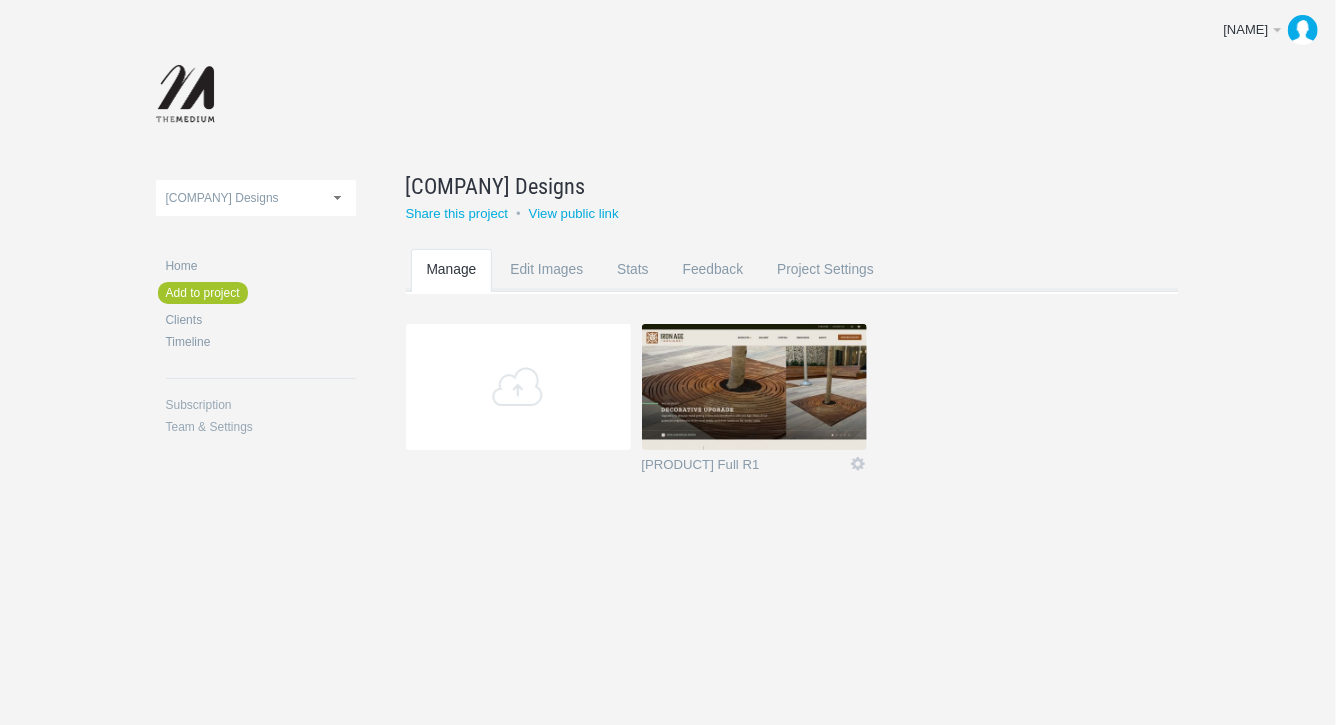 click at bounding box center [754, 387] 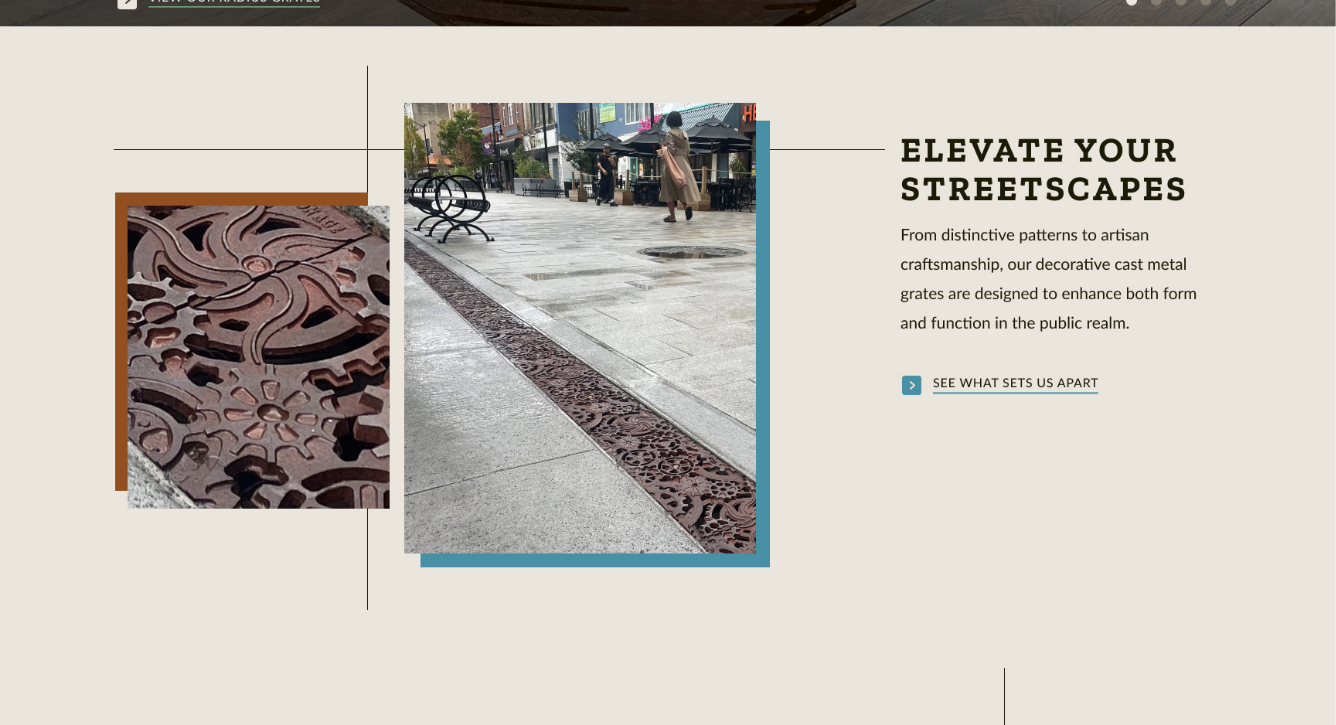 scroll, scrollTop: 0, scrollLeft: 0, axis: both 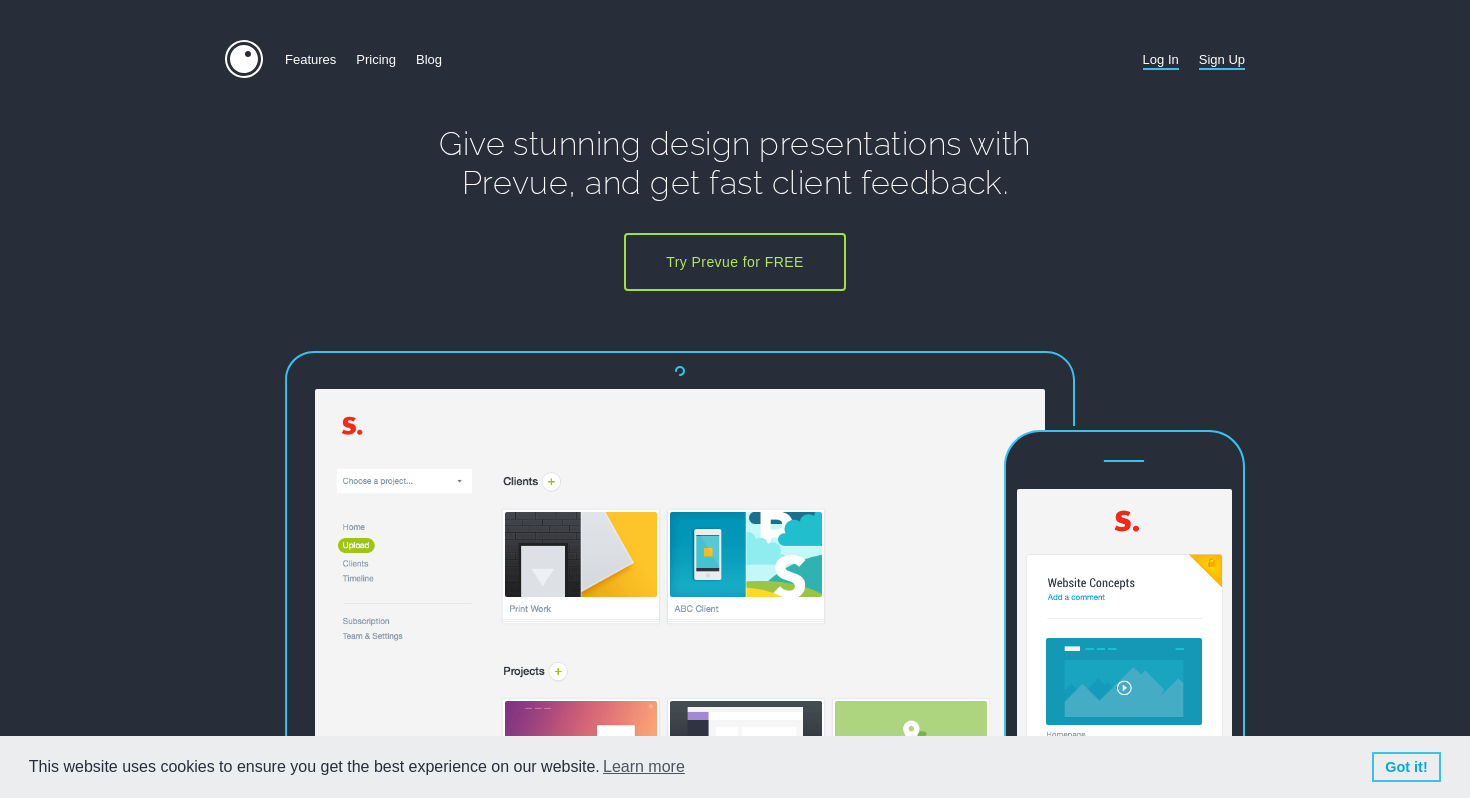 type on "[EMAIL]" 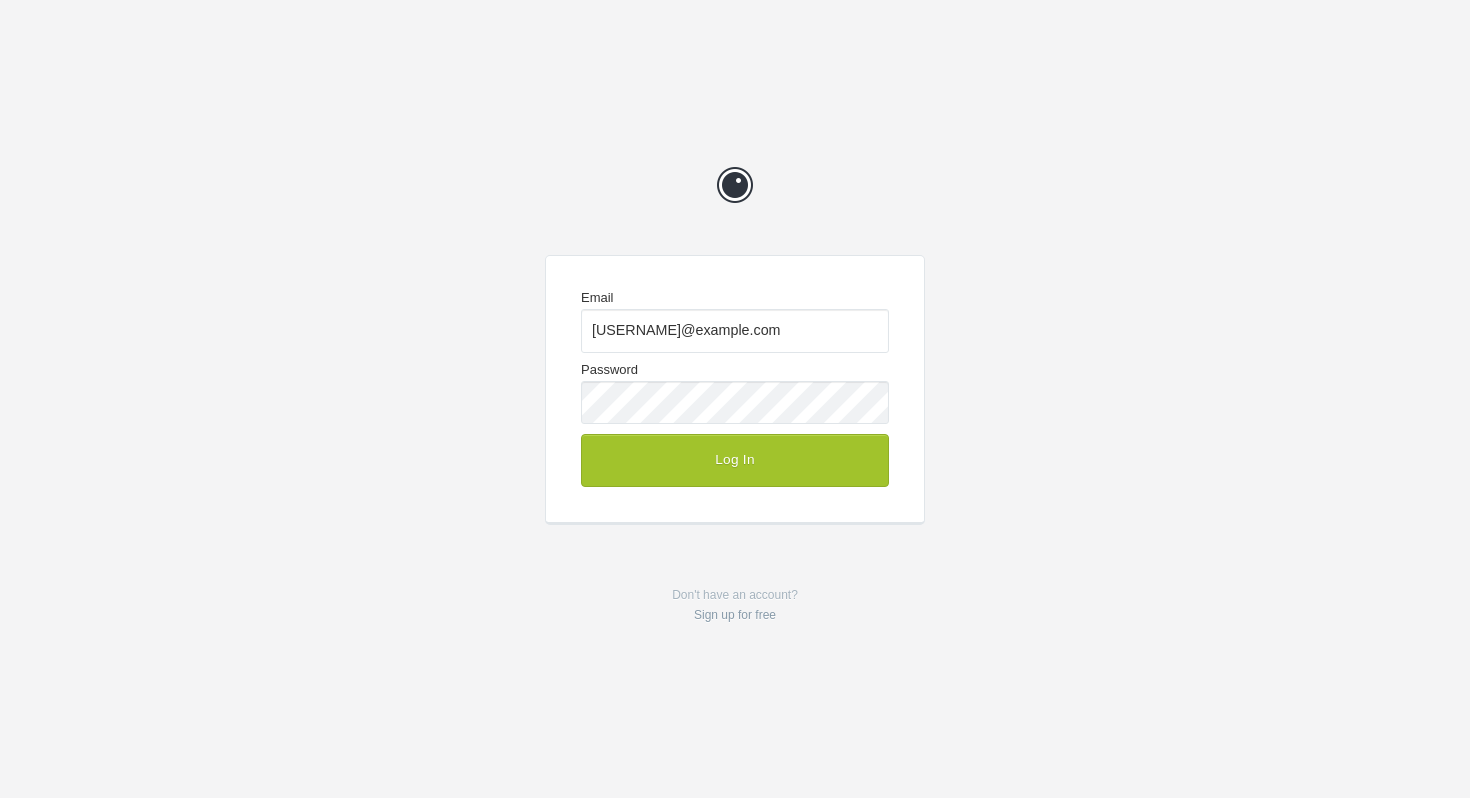 scroll, scrollTop: 0, scrollLeft: 0, axis: both 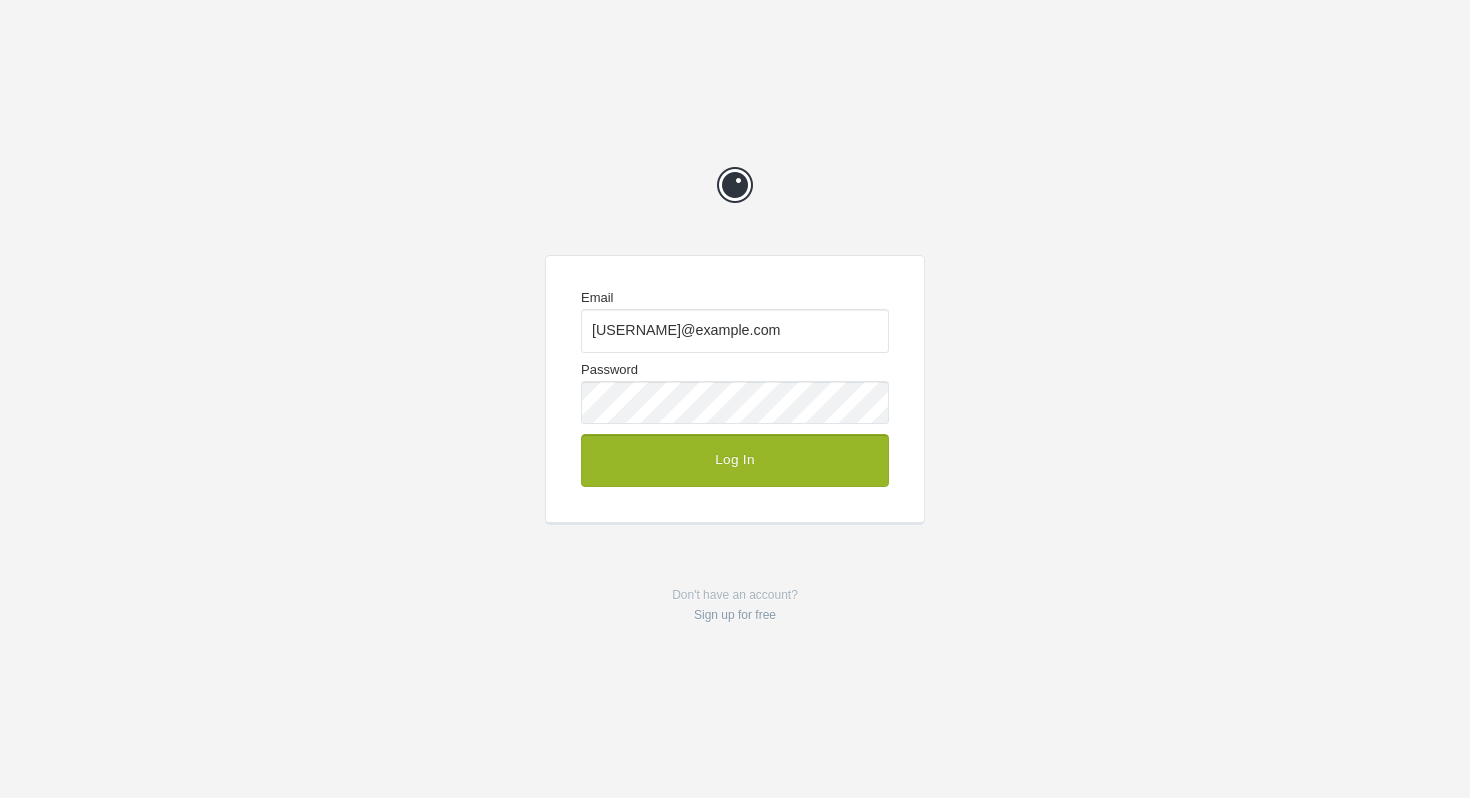 click on "Log In" at bounding box center [735, 460] 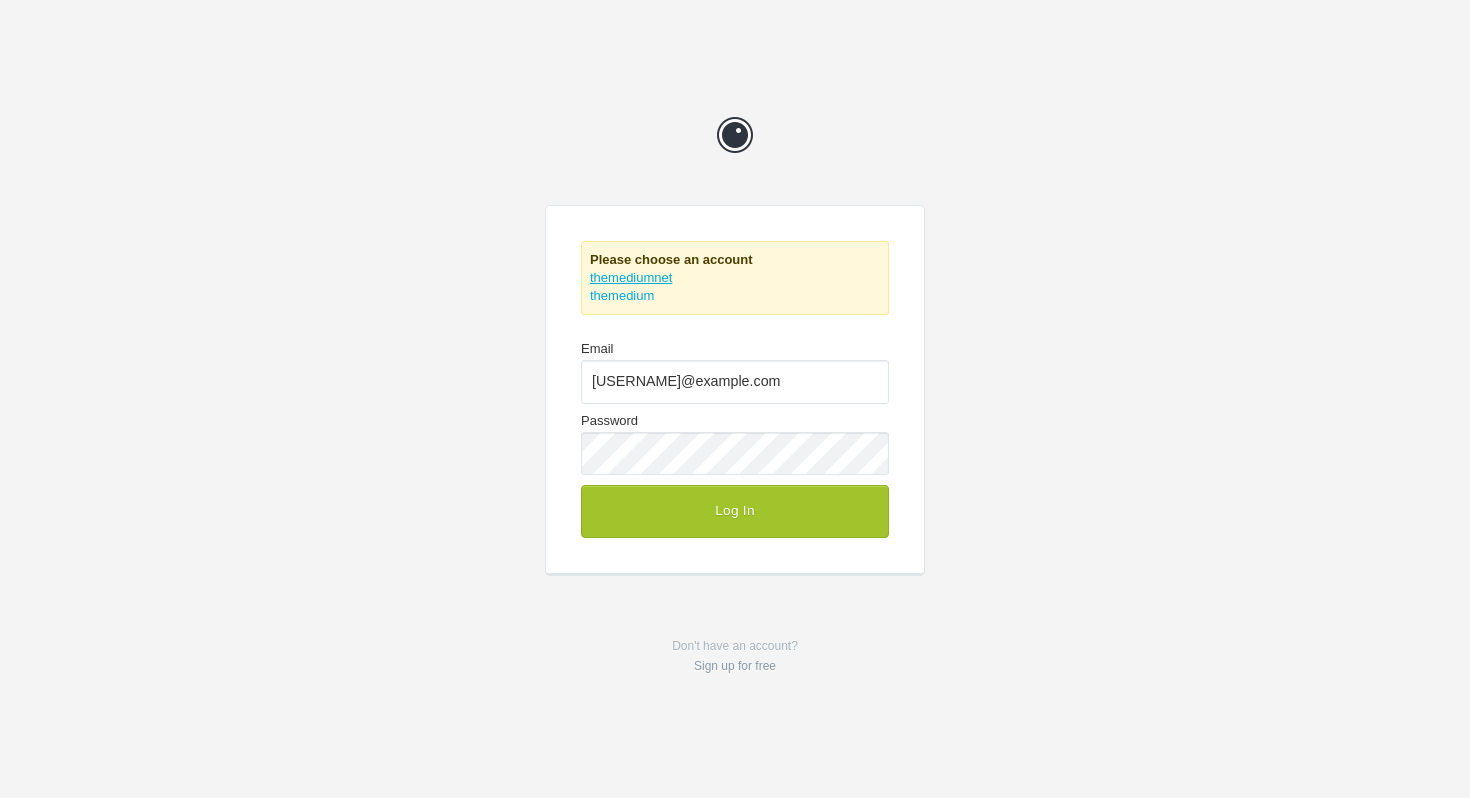 click on "themediumnet" at bounding box center (631, 277) 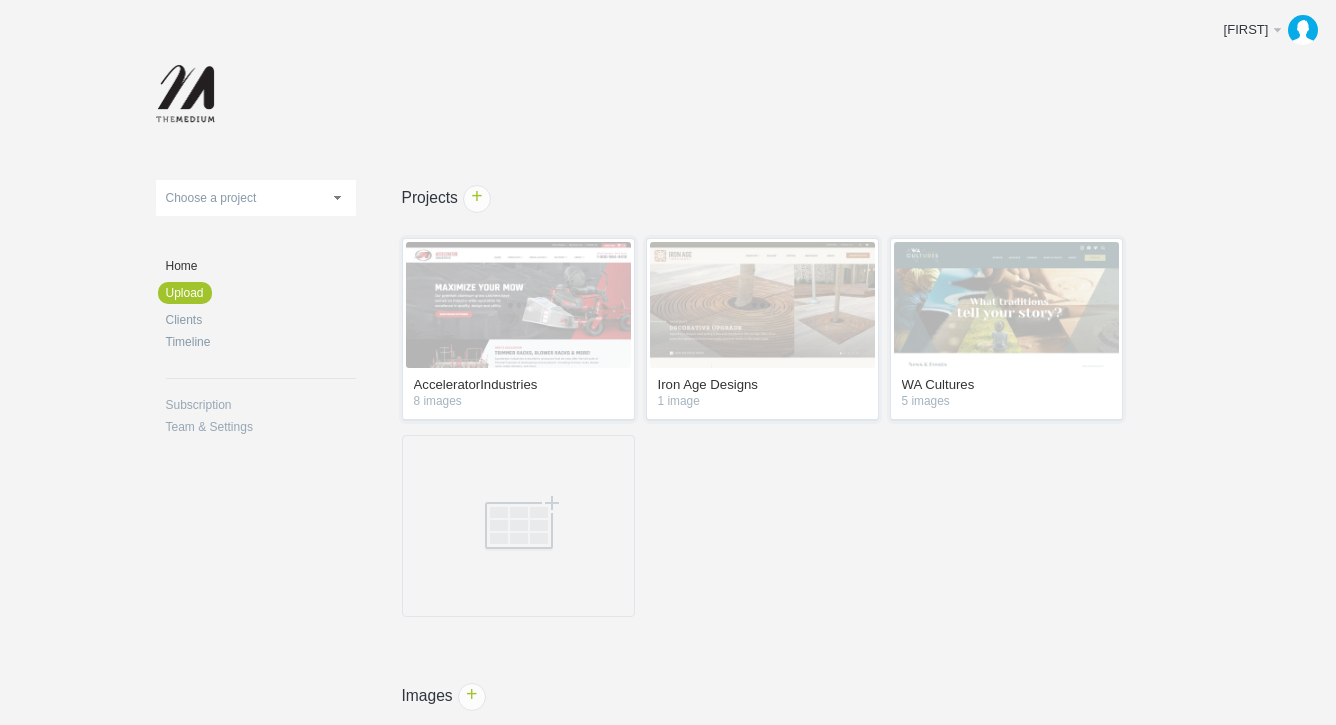scroll, scrollTop: 0, scrollLeft: 0, axis: both 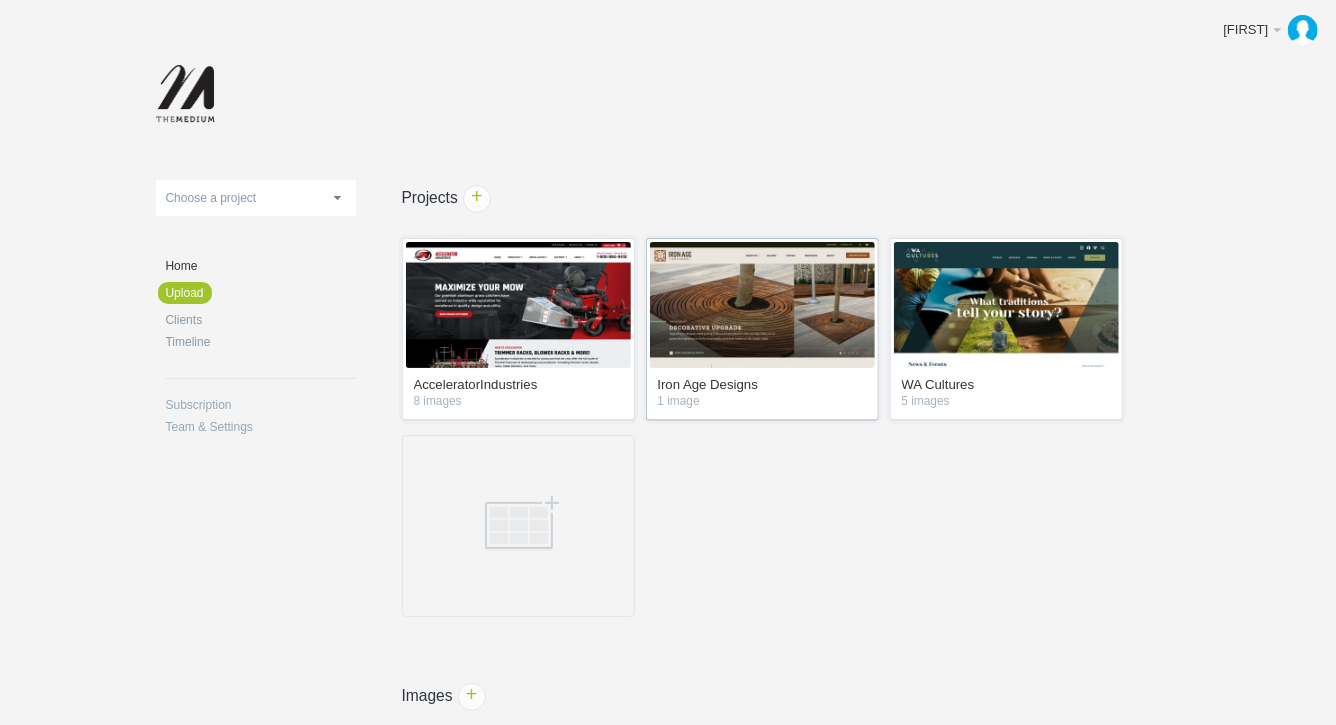 click at bounding box center [762, 305] 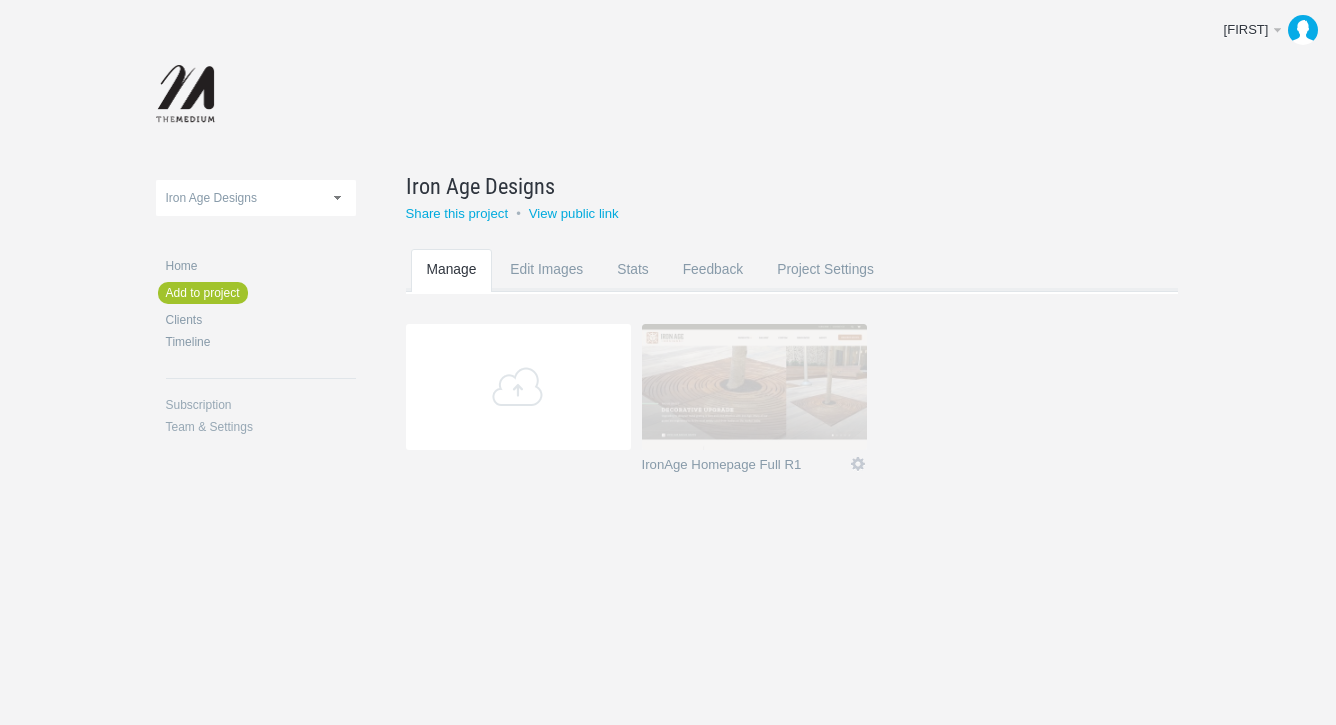 scroll, scrollTop: 0, scrollLeft: 0, axis: both 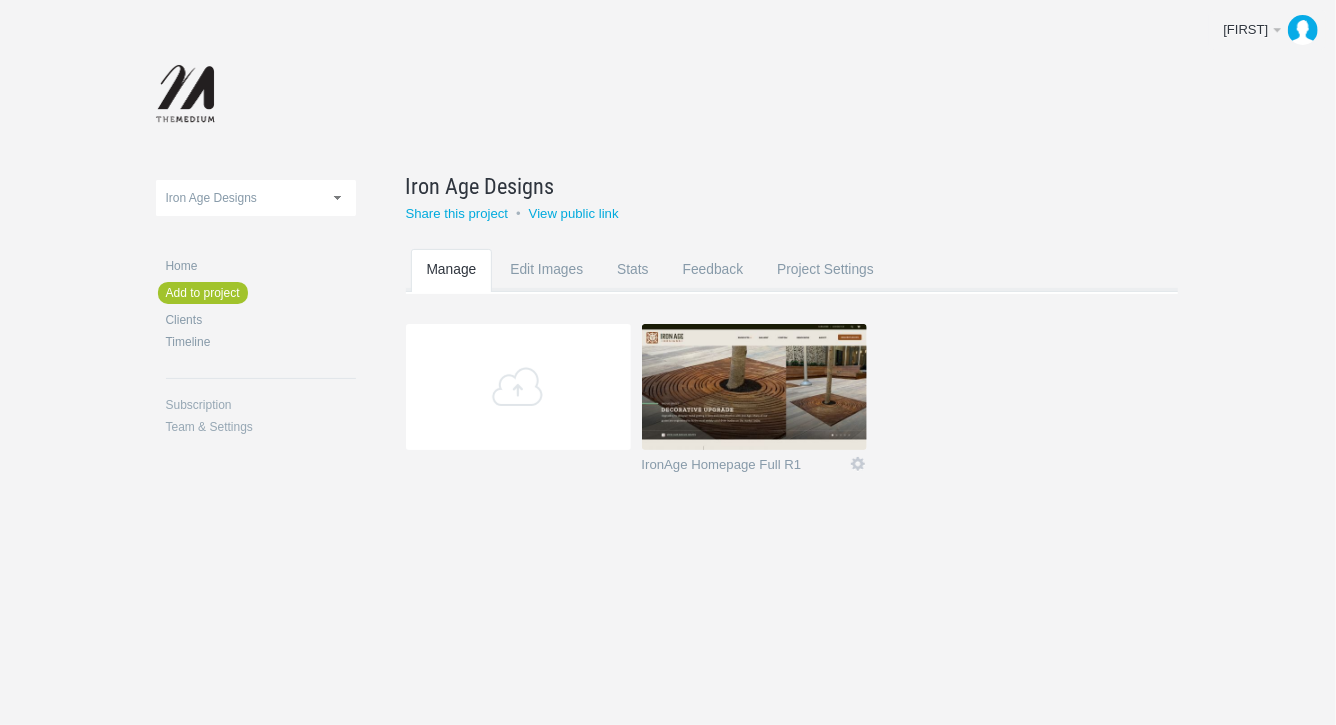 click at bounding box center [754, 387] 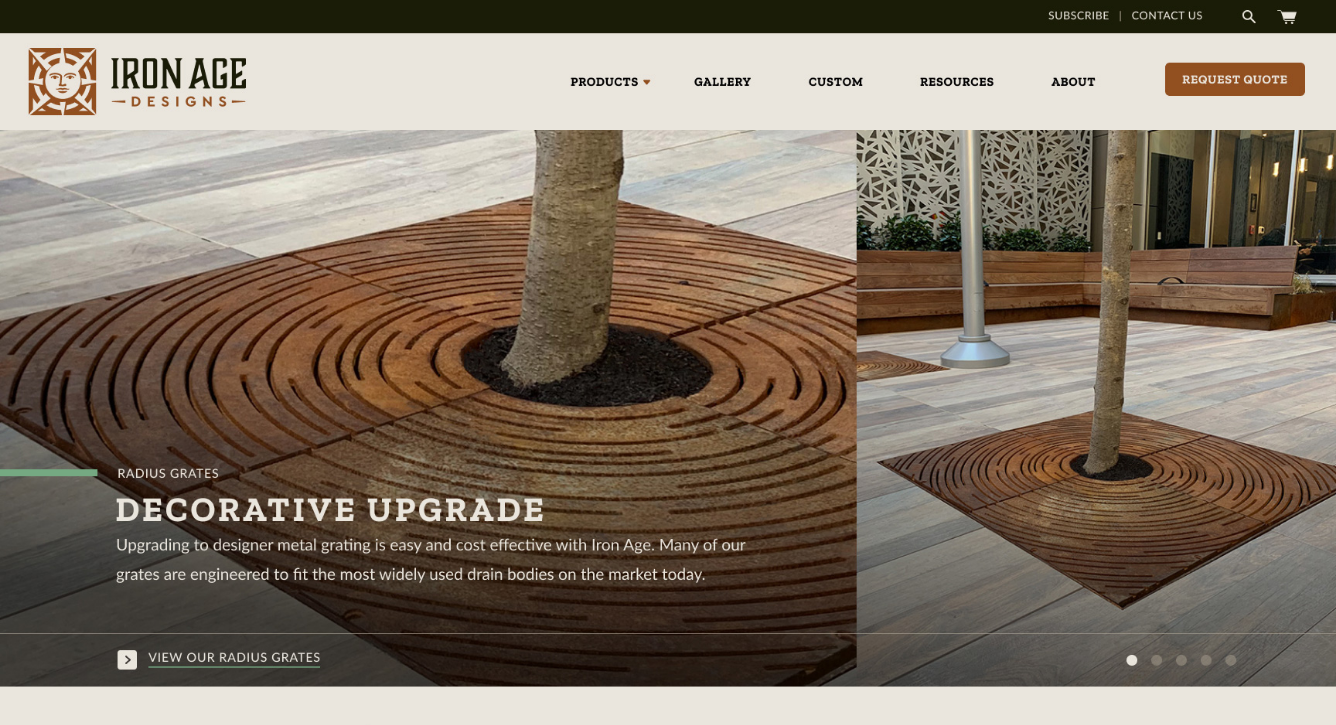 scroll, scrollTop: 0, scrollLeft: 0, axis: both 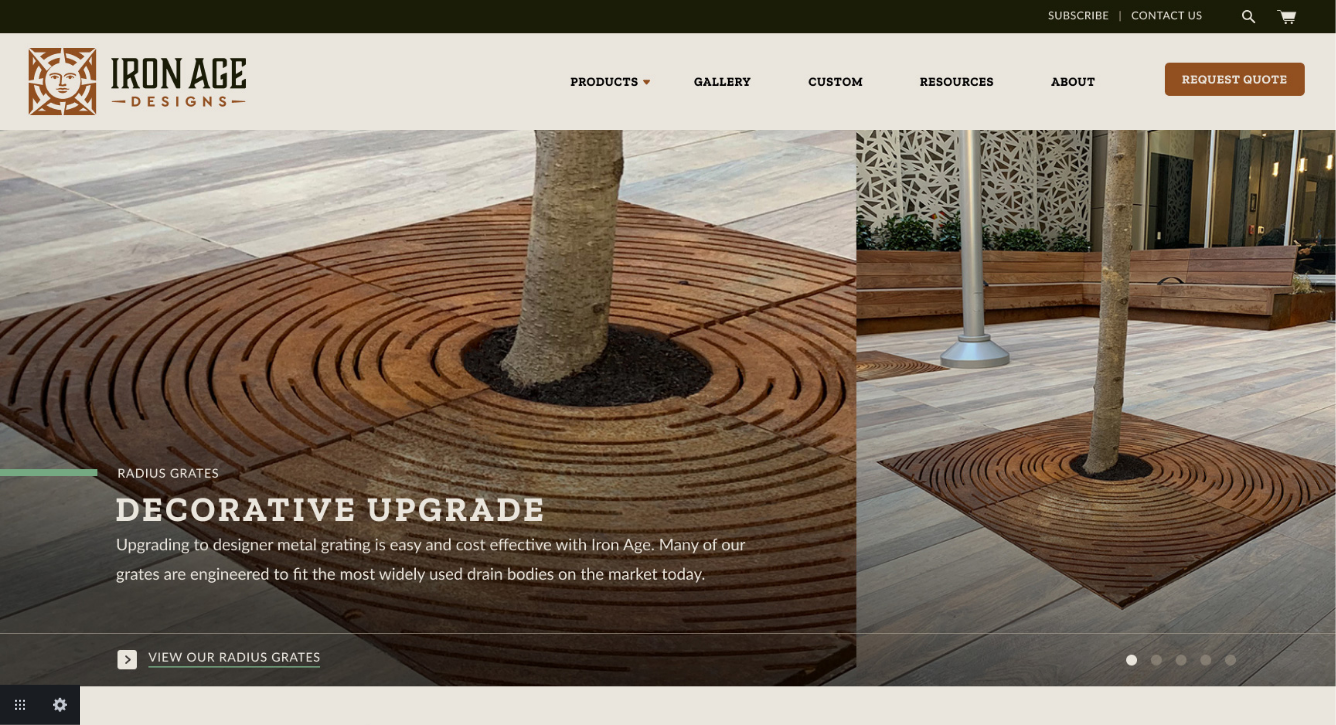 click at bounding box center [668, 2485] 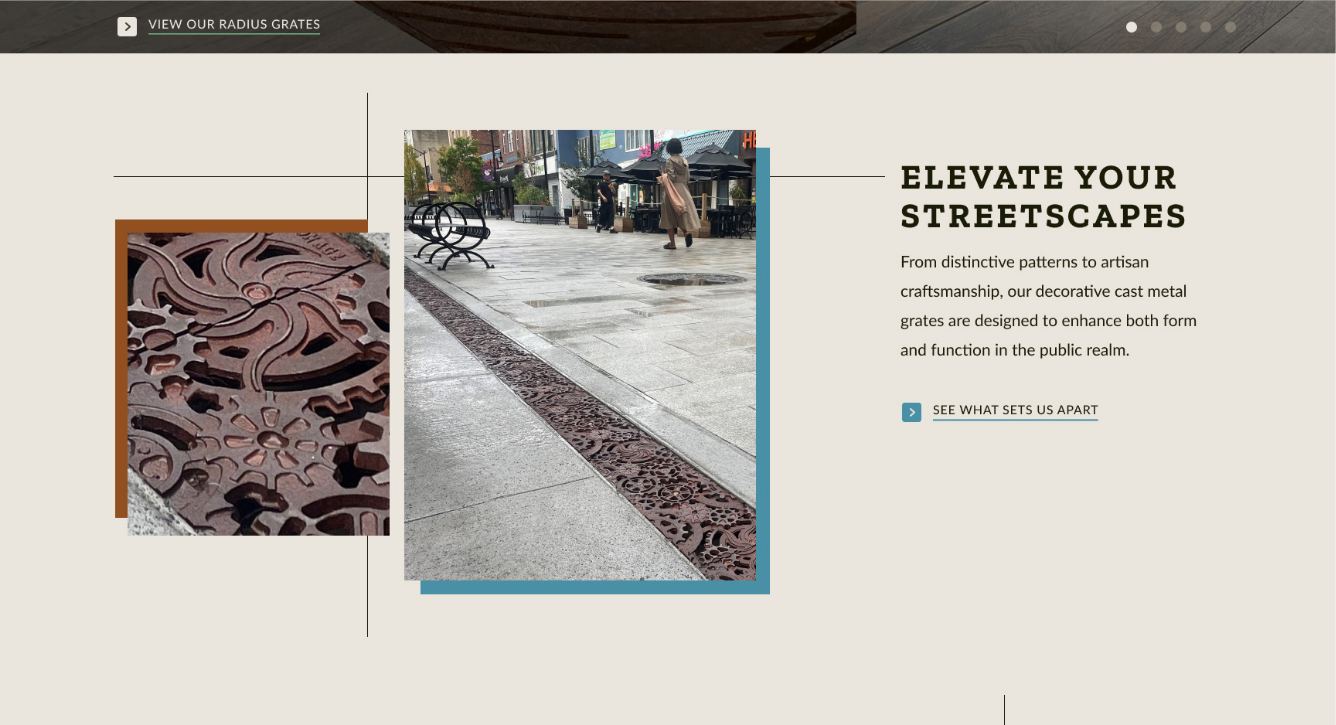 scroll, scrollTop: 650, scrollLeft: 0, axis: vertical 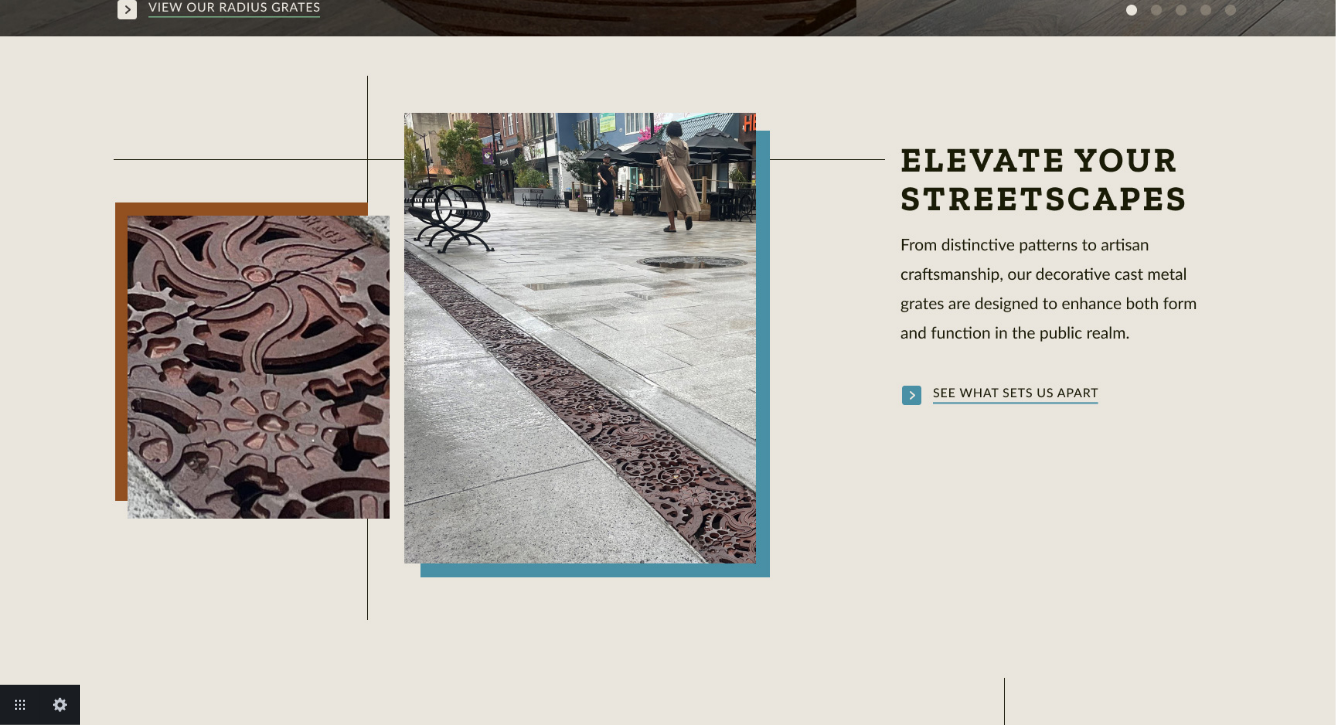 click at bounding box center [668, 1835] 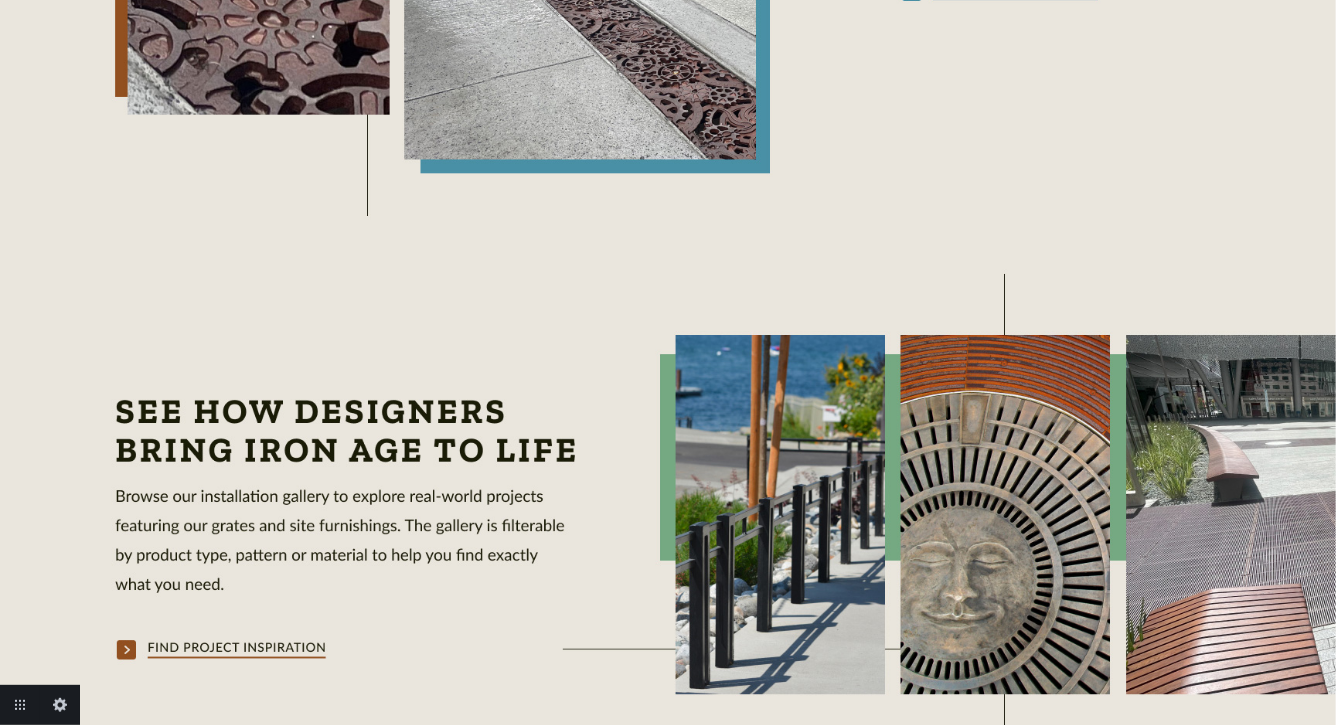 scroll, scrollTop: 1325, scrollLeft: 0, axis: vertical 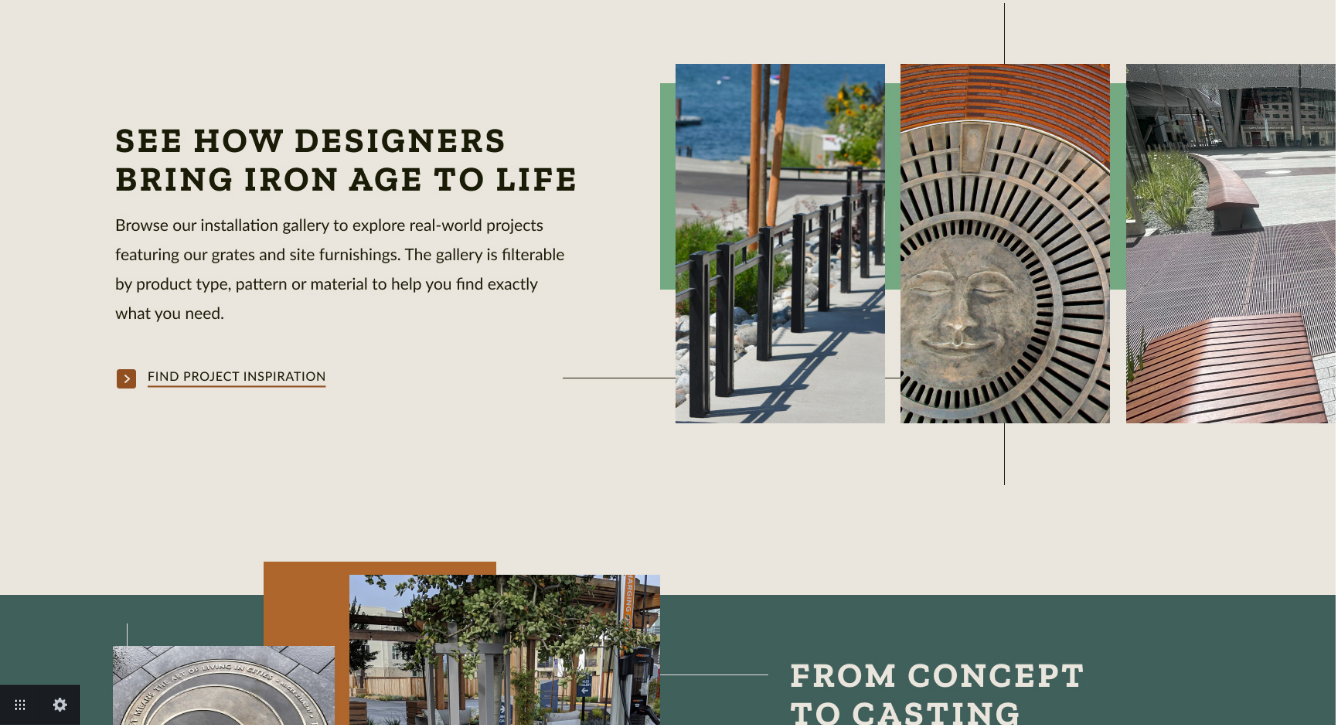 click at bounding box center (668, 1160) 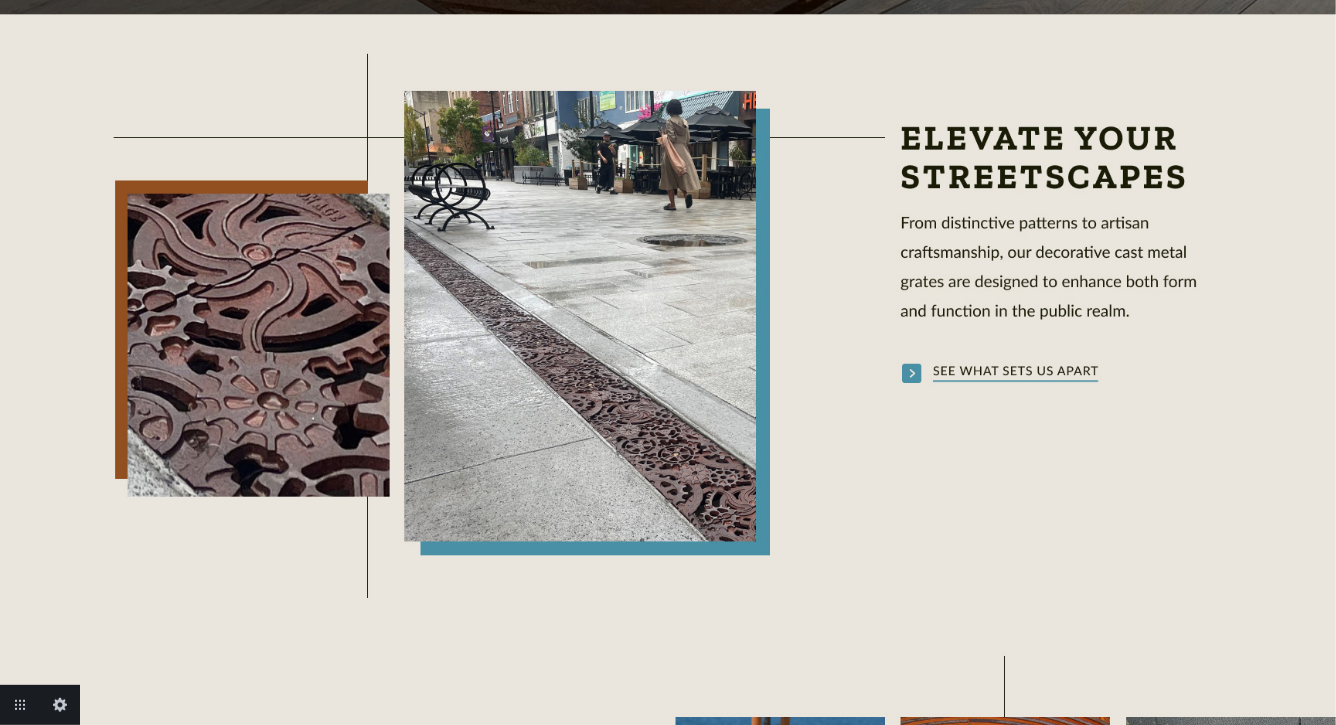 scroll, scrollTop: 0, scrollLeft: 0, axis: both 